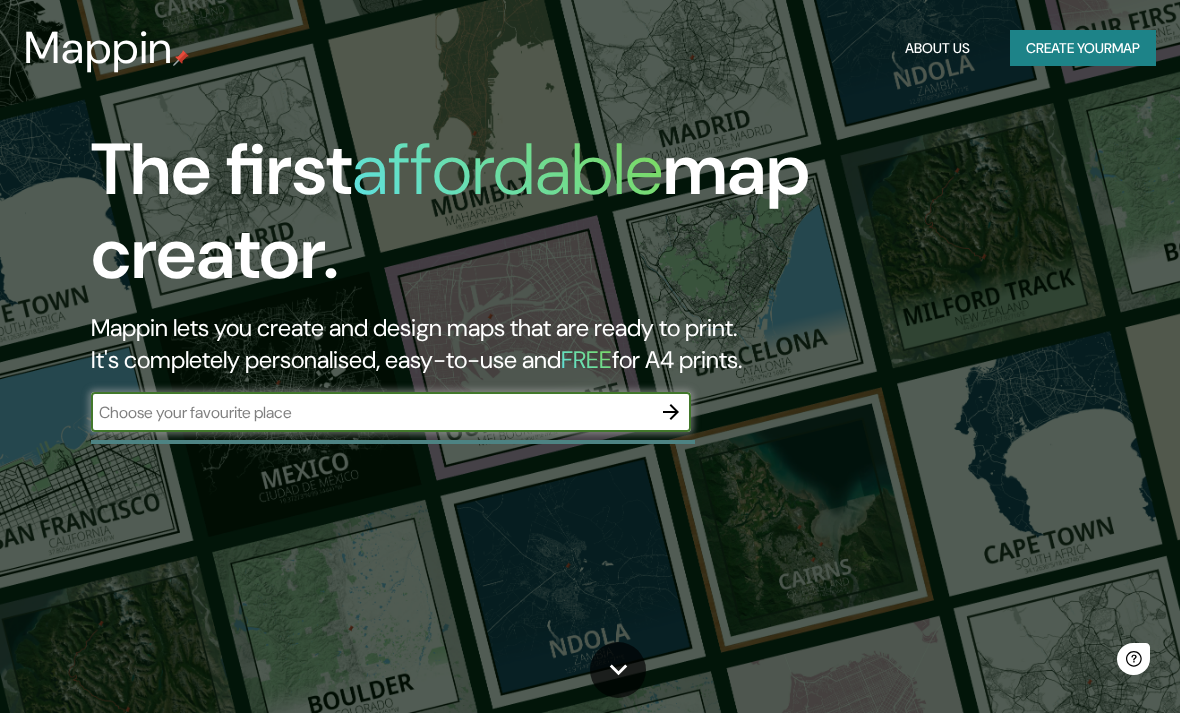 scroll, scrollTop: 0, scrollLeft: 0, axis: both 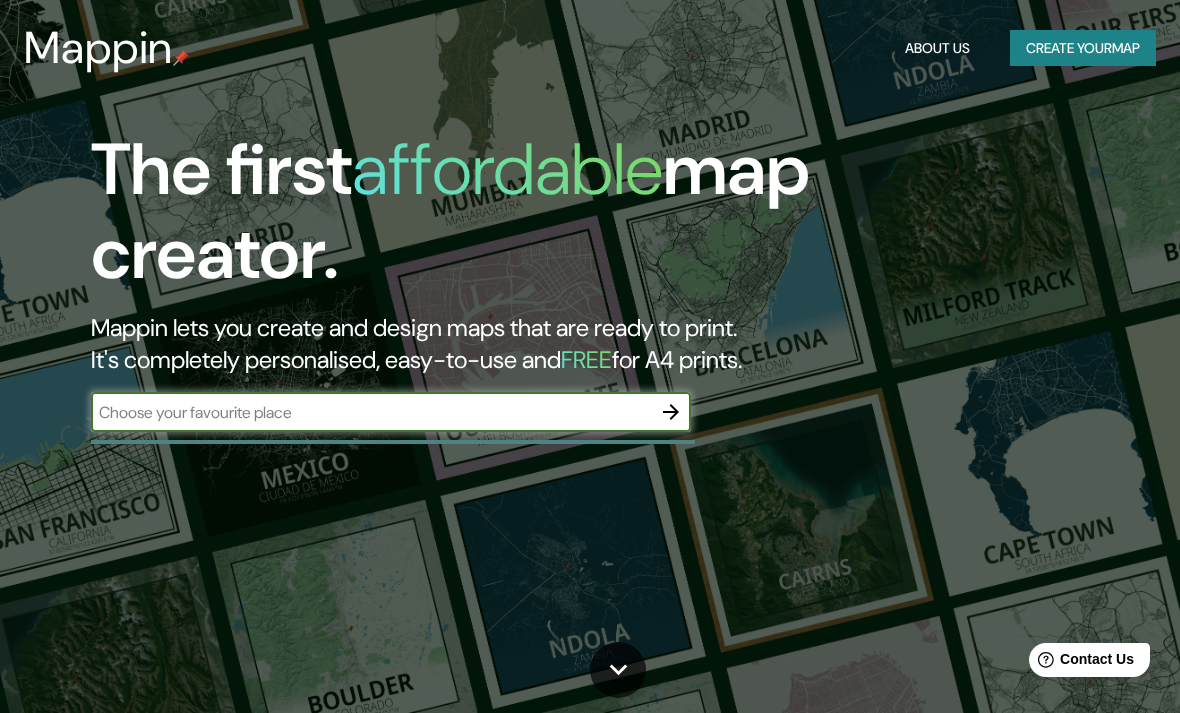 click at bounding box center [371, 412] 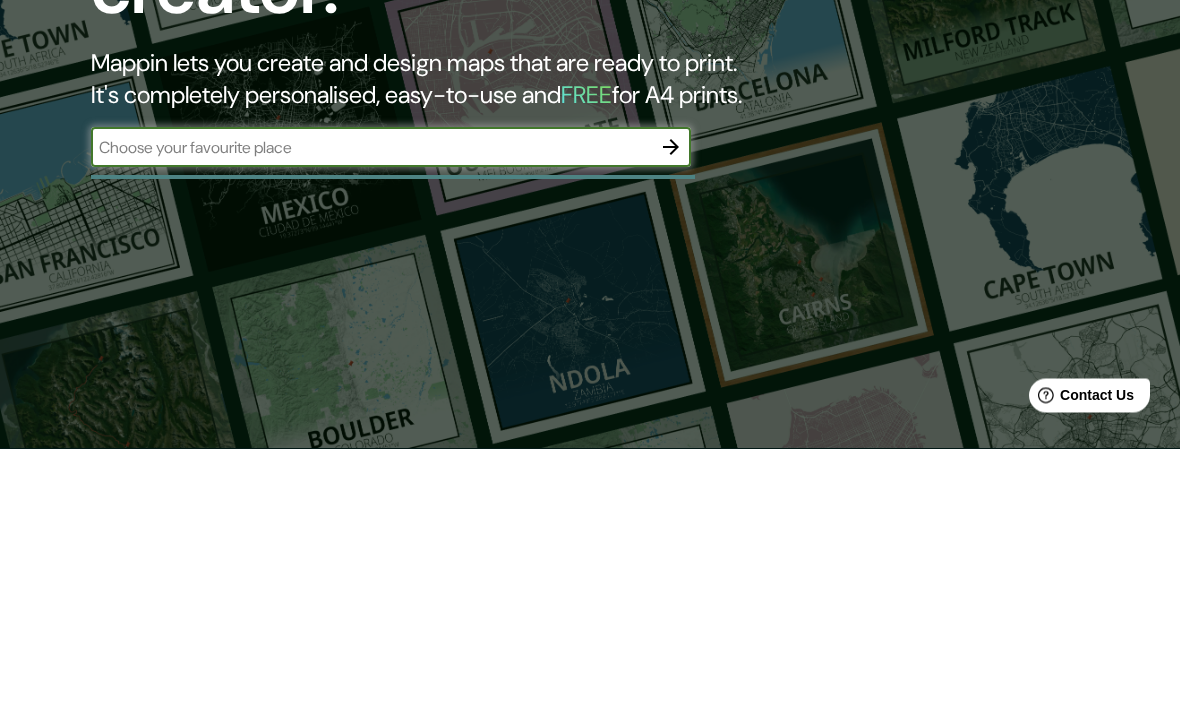 click at bounding box center (371, 412) 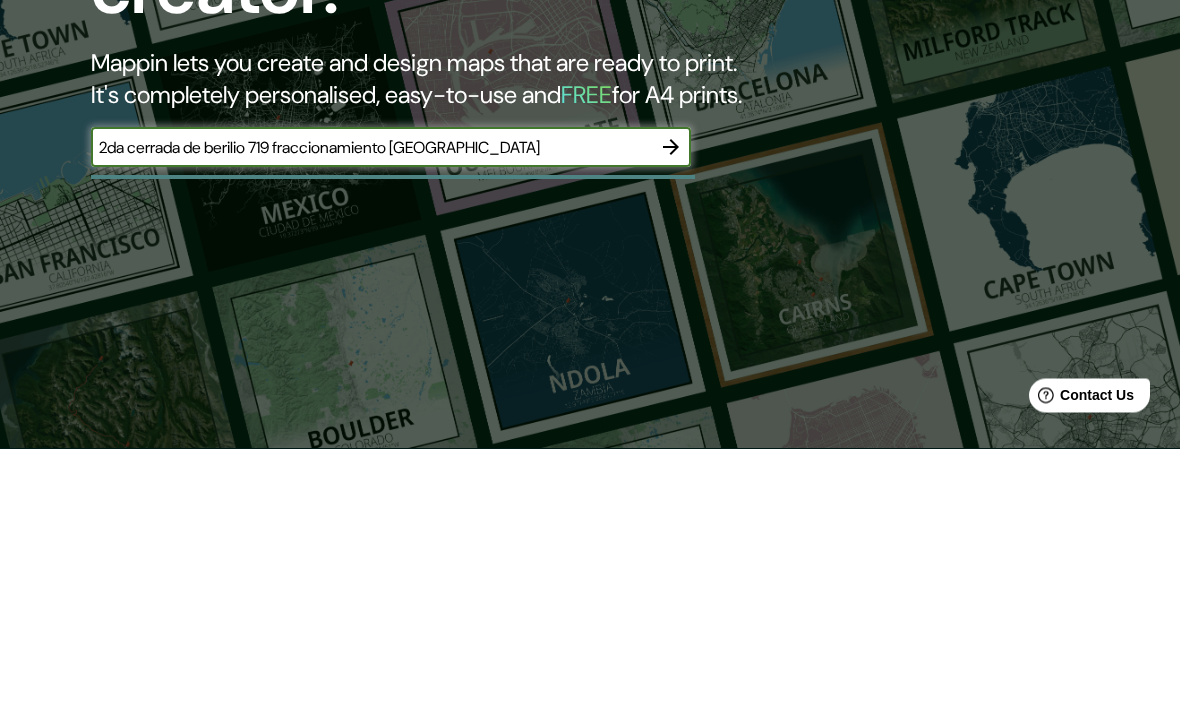 click 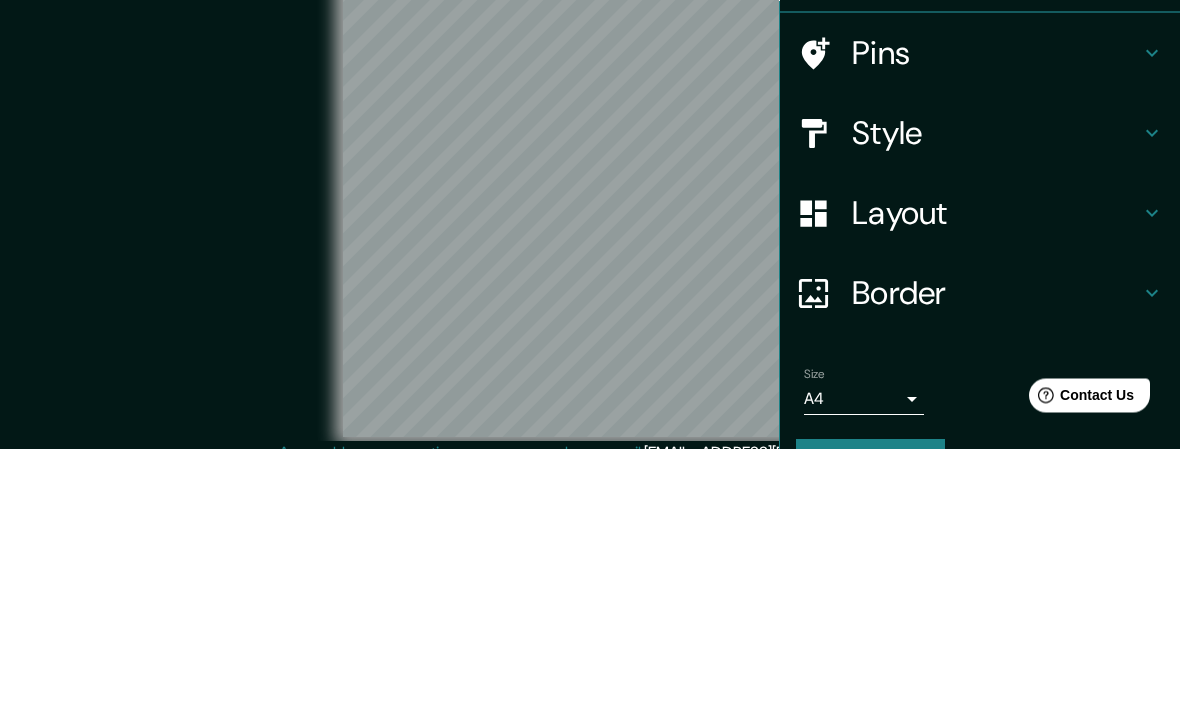 scroll, scrollTop: 82, scrollLeft: 0, axis: vertical 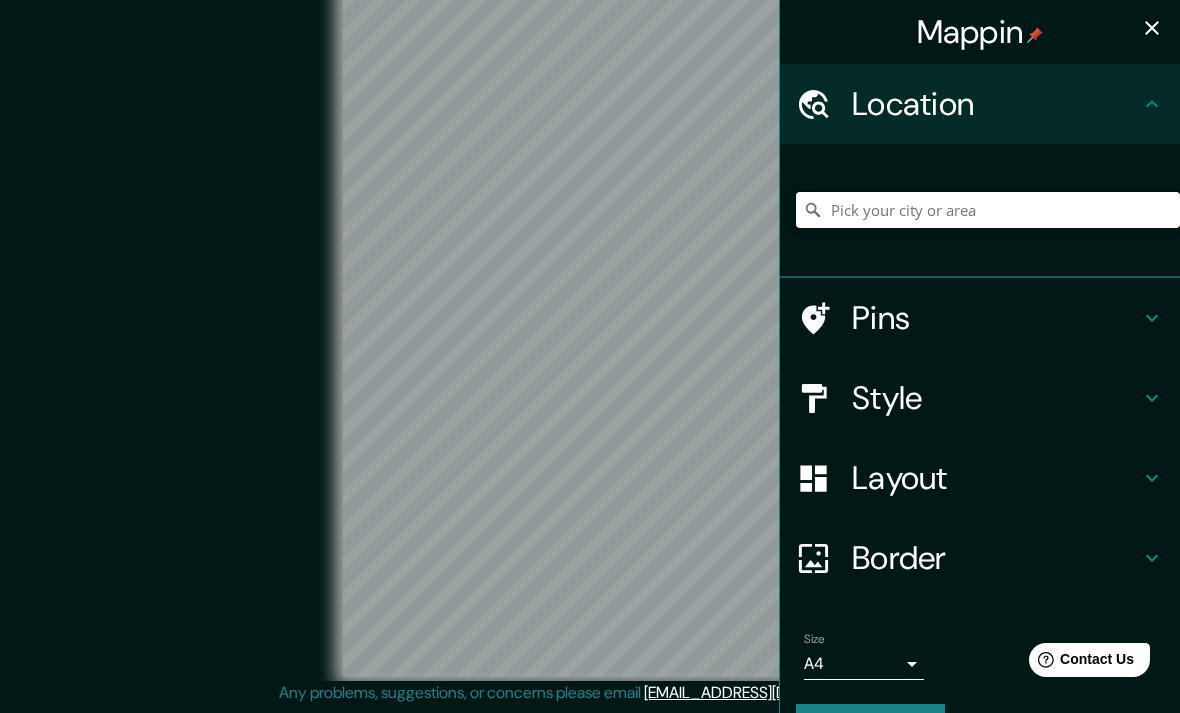 click at bounding box center [988, 210] 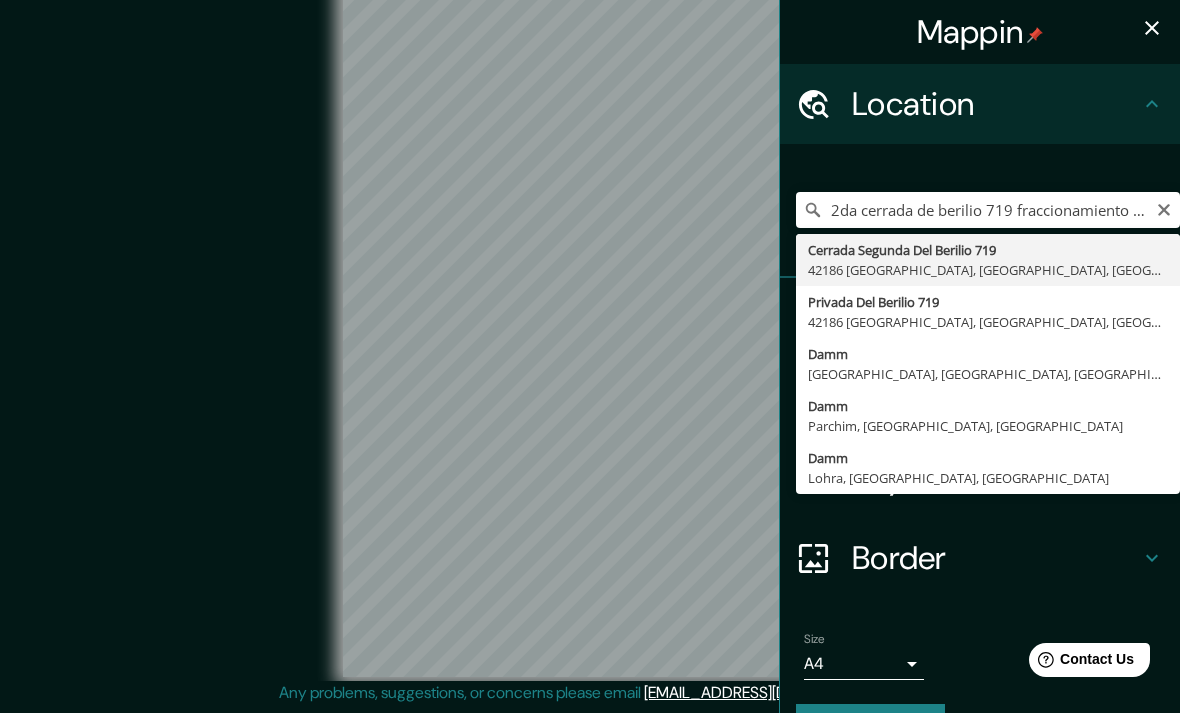 type on "Cerrada [STREET_ADDRESS]" 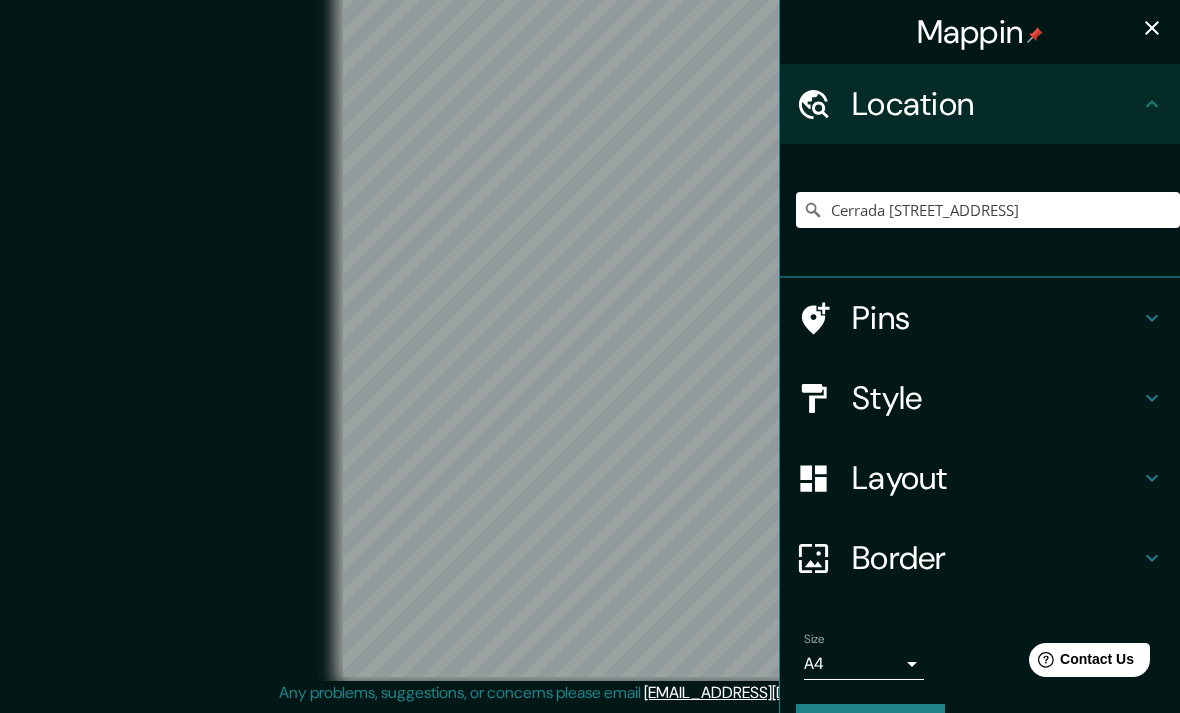 click on "Style" at bounding box center (996, 398) 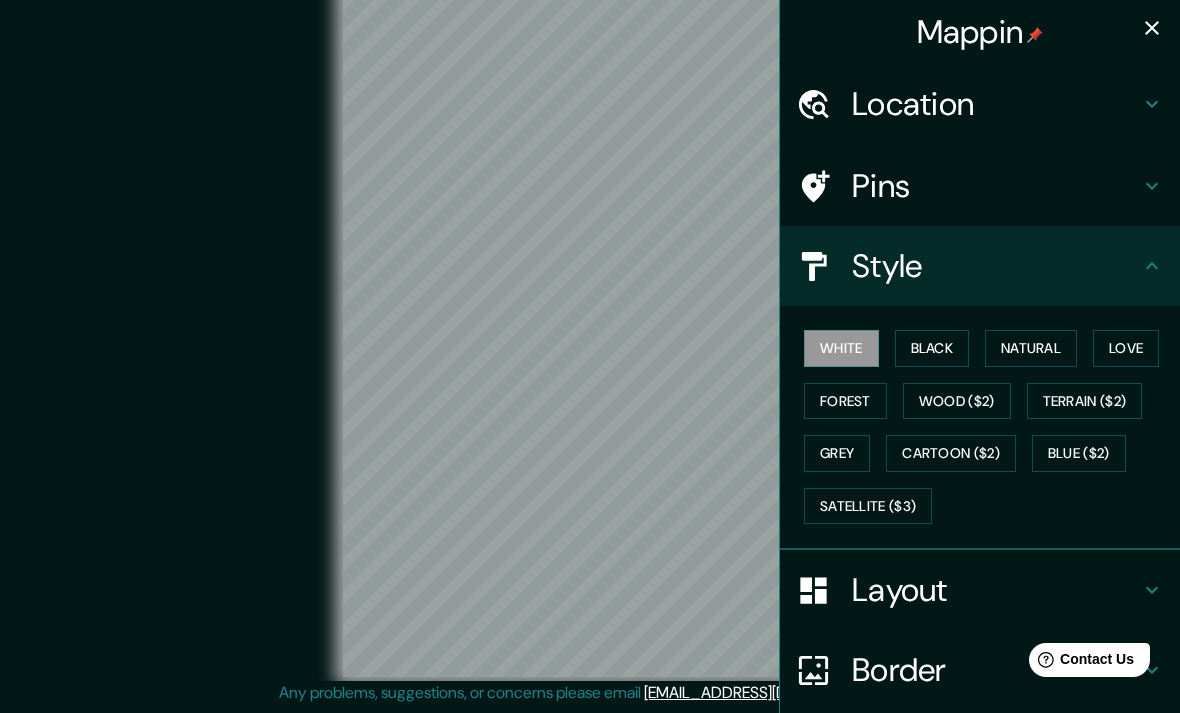 click on "Black" at bounding box center [932, 348] 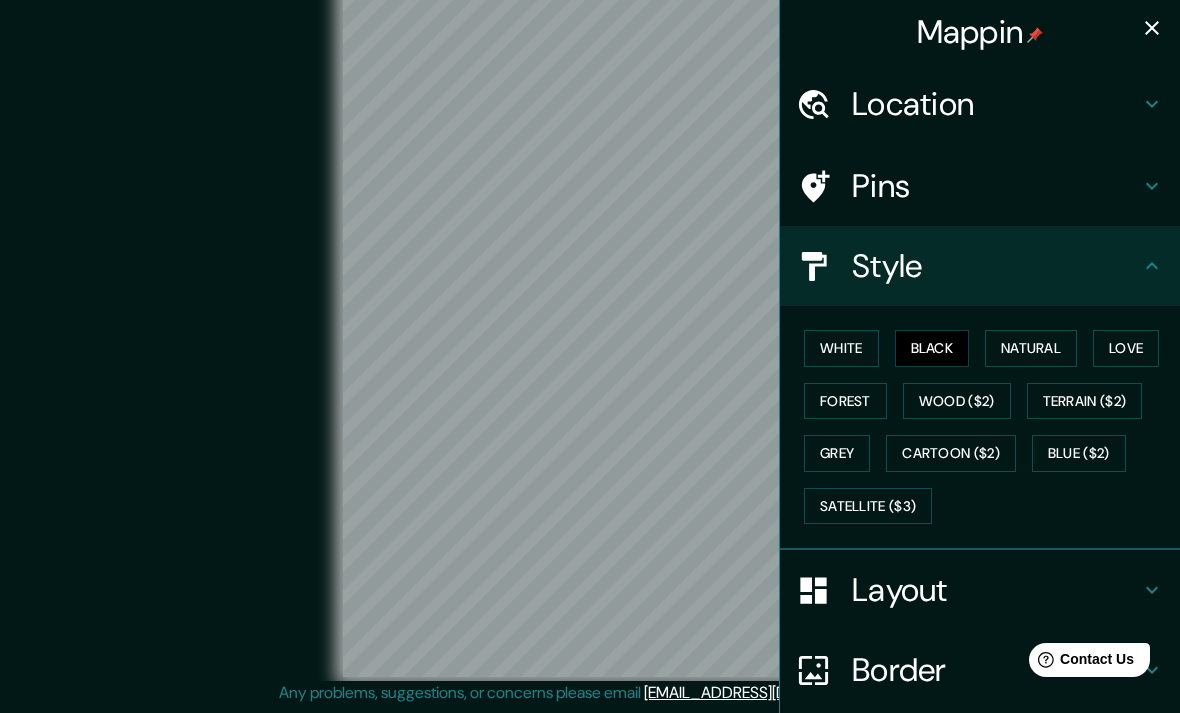 click on "Pins" at bounding box center (996, 186) 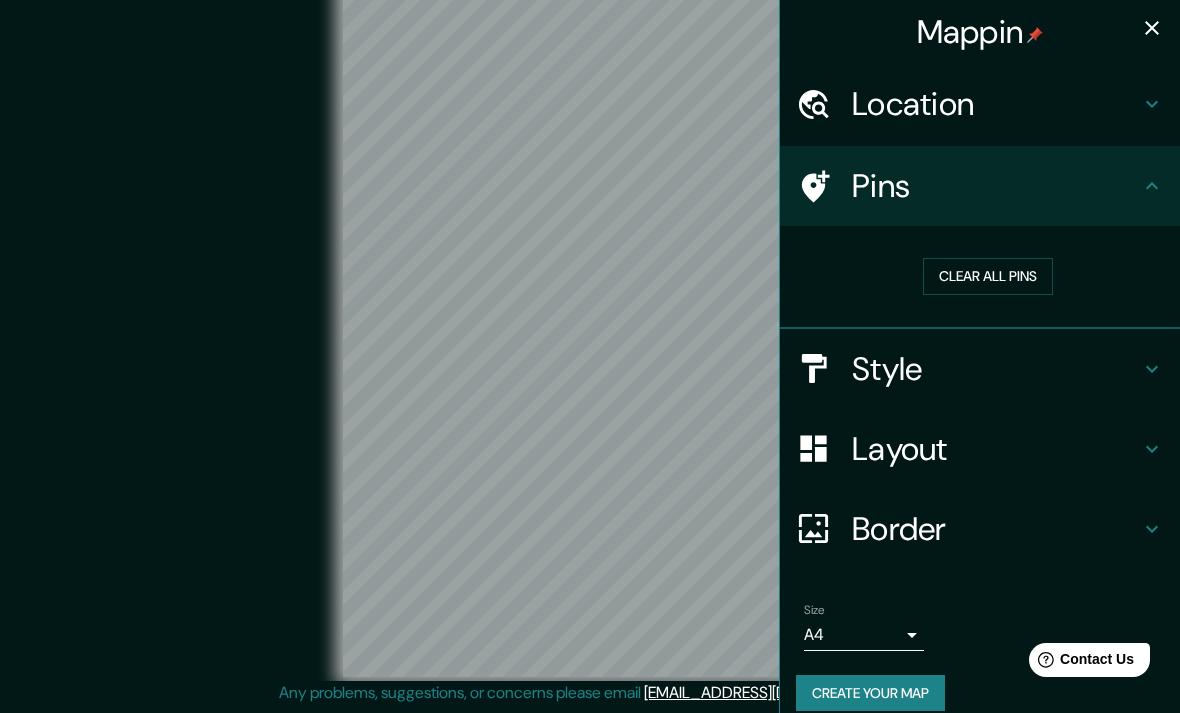click on "Clear all pins" at bounding box center [988, 276] 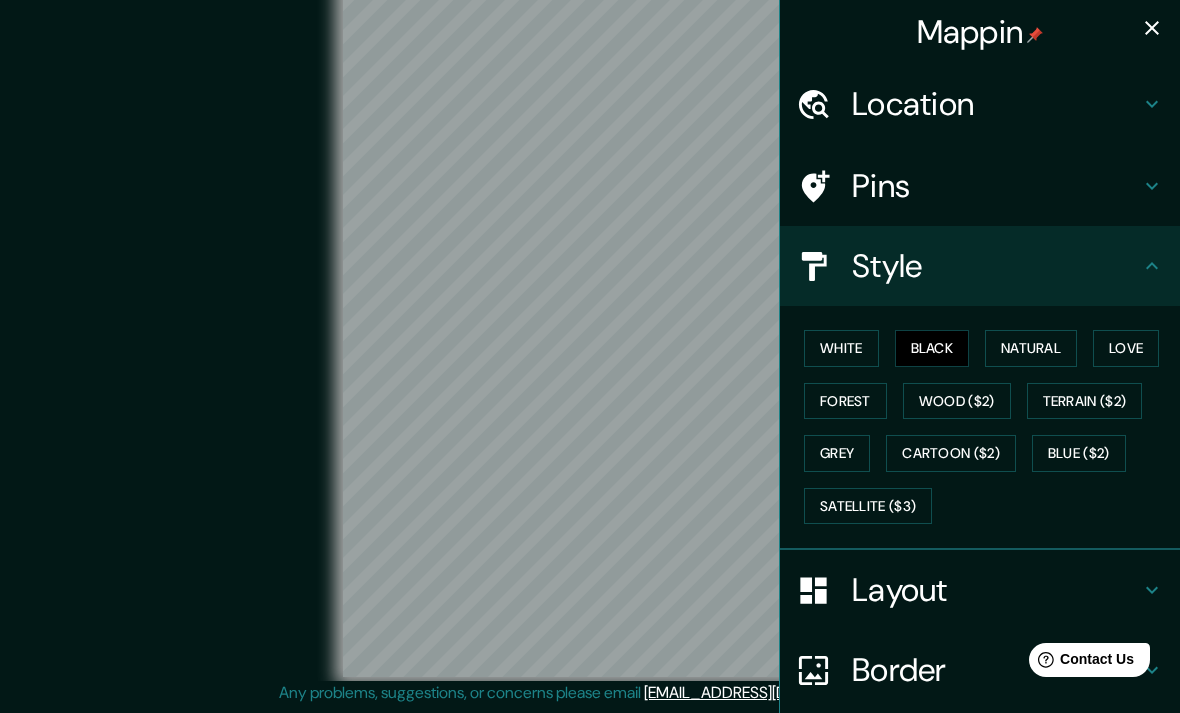 click on "Natural" at bounding box center (1031, 348) 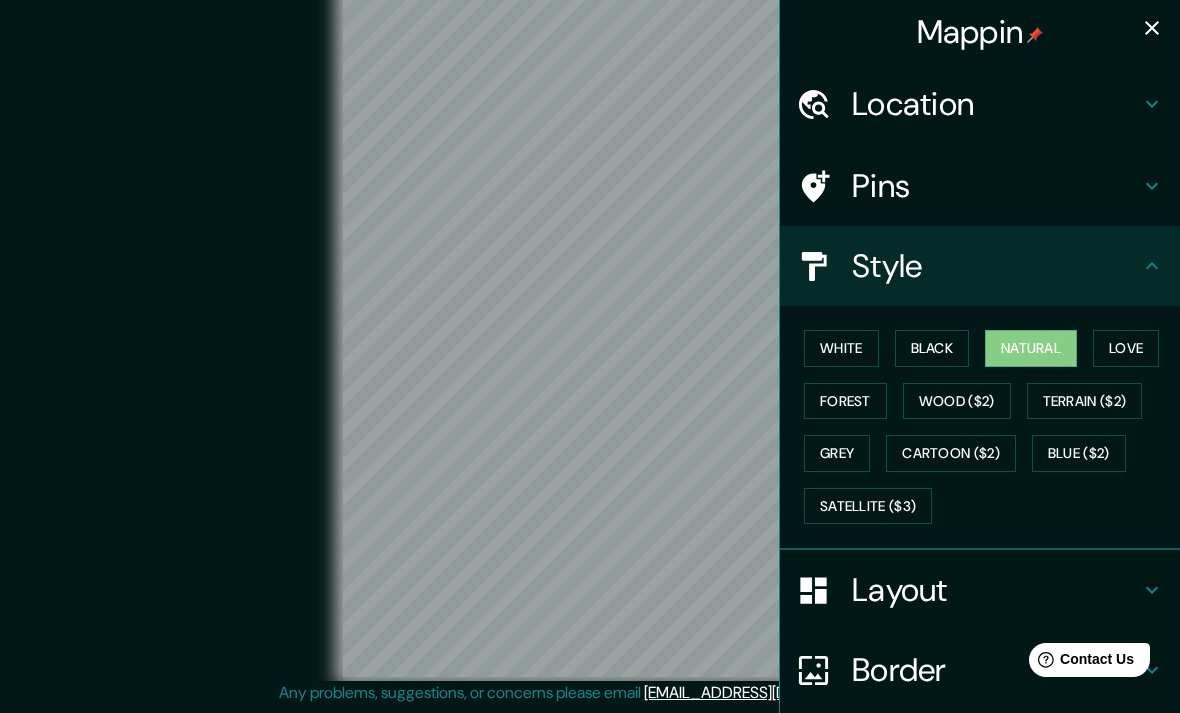 click on "Love" at bounding box center (1126, 348) 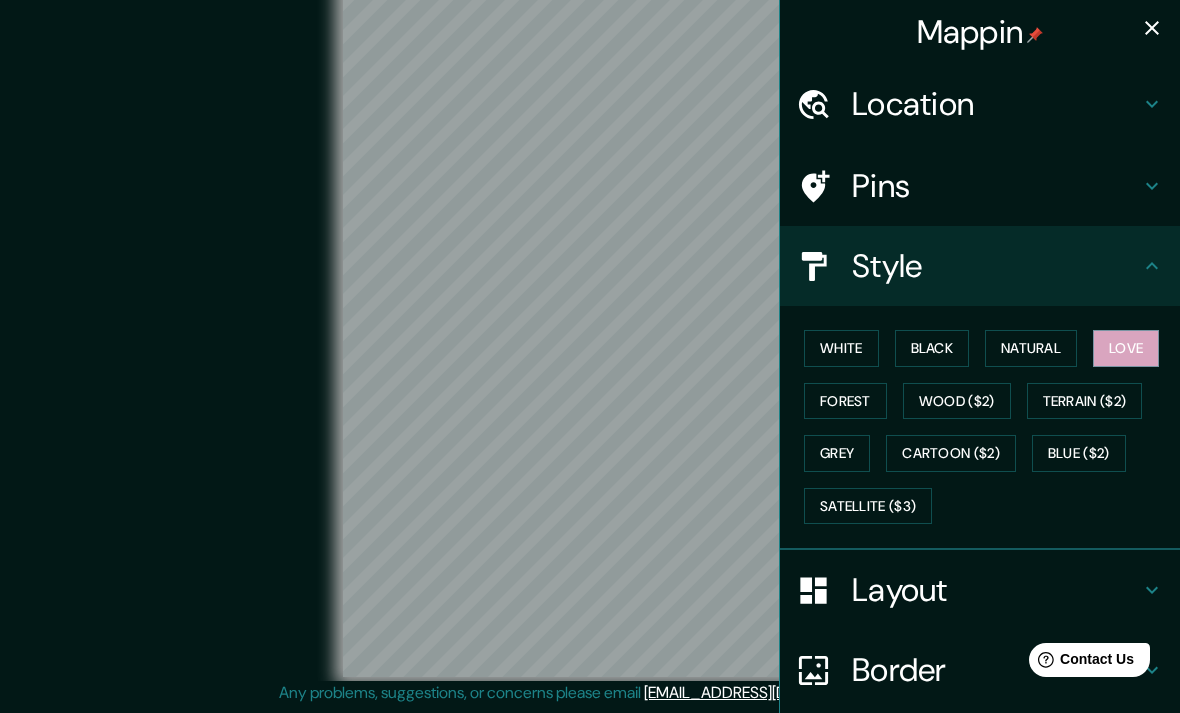 click on "Forest" at bounding box center (845, 401) 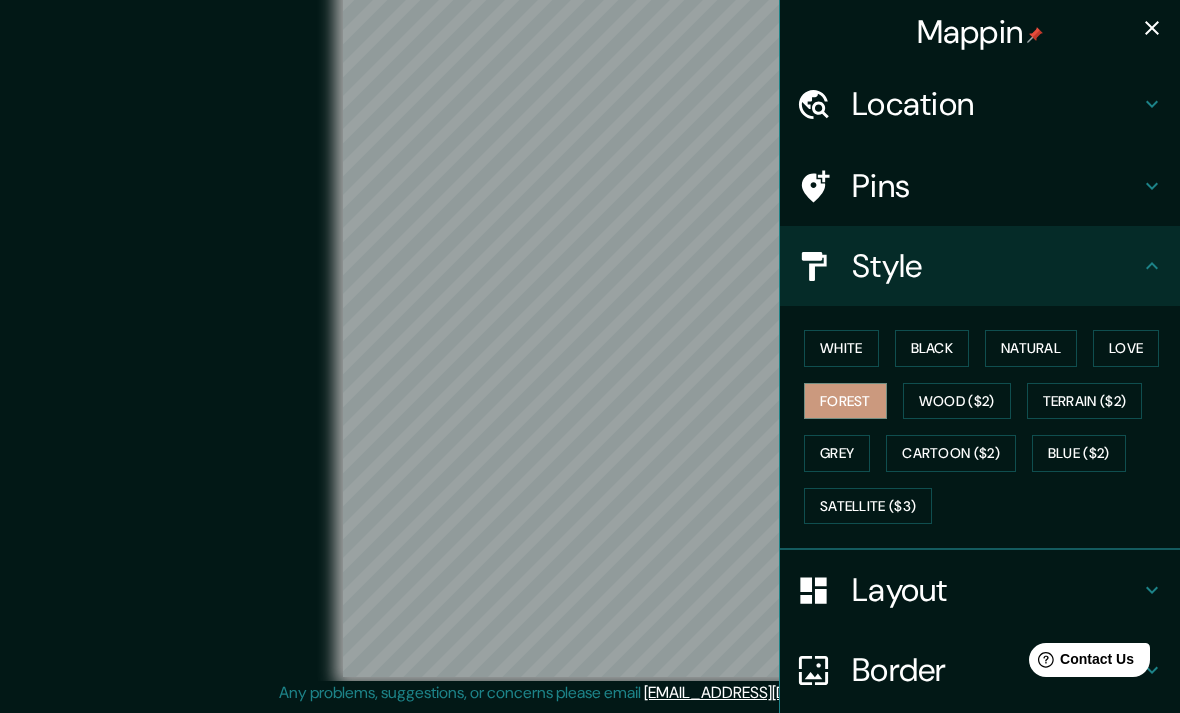 click on "Wood ($2)" at bounding box center [957, 401] 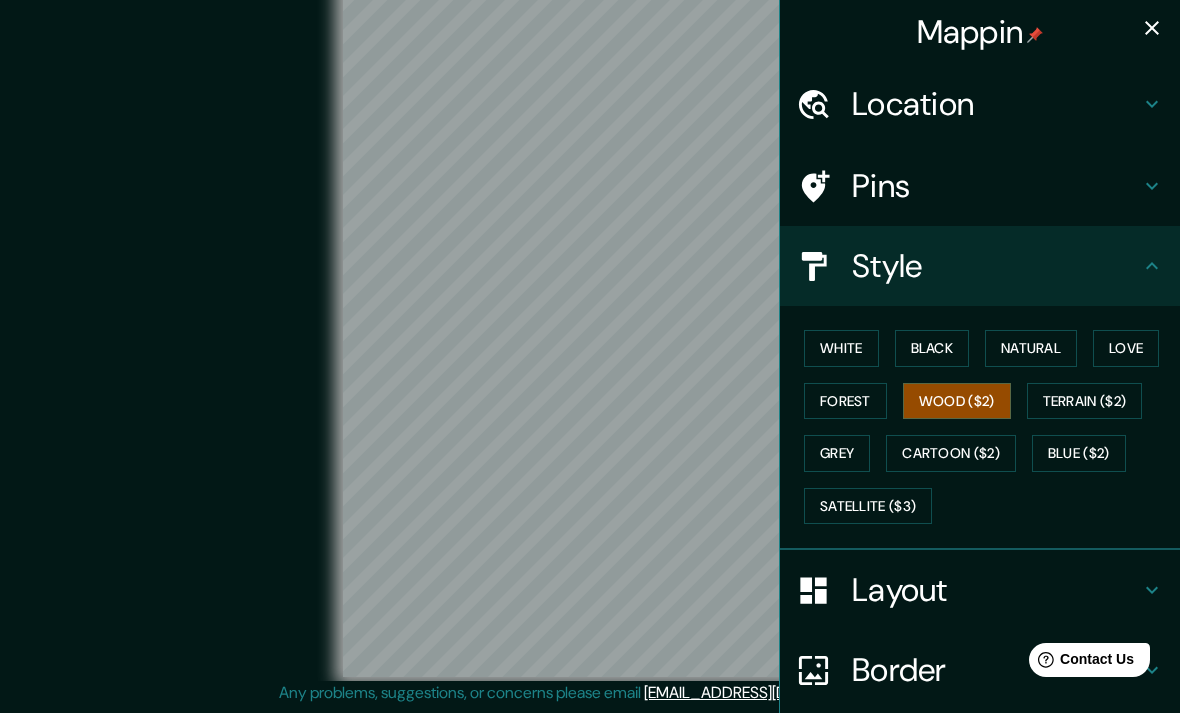 click on "Grey" at bounding box center (837, 453) 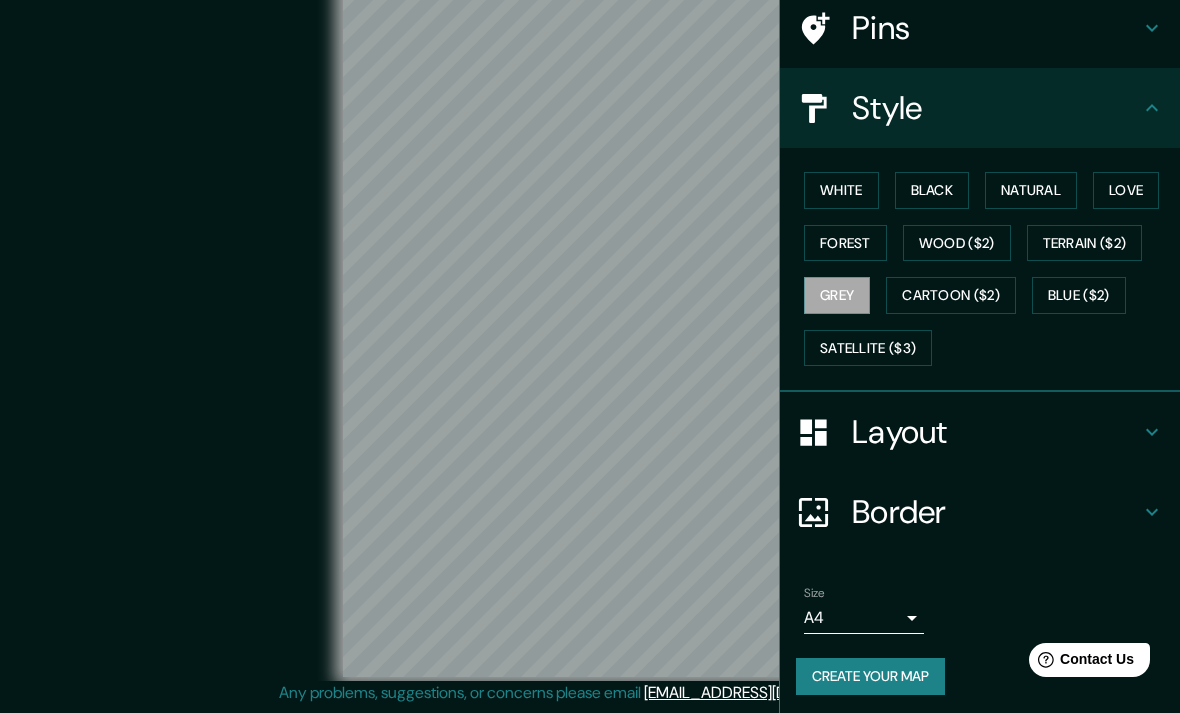 scroll, scrollTop: 156, scrollLeft: 0, axis: vertical 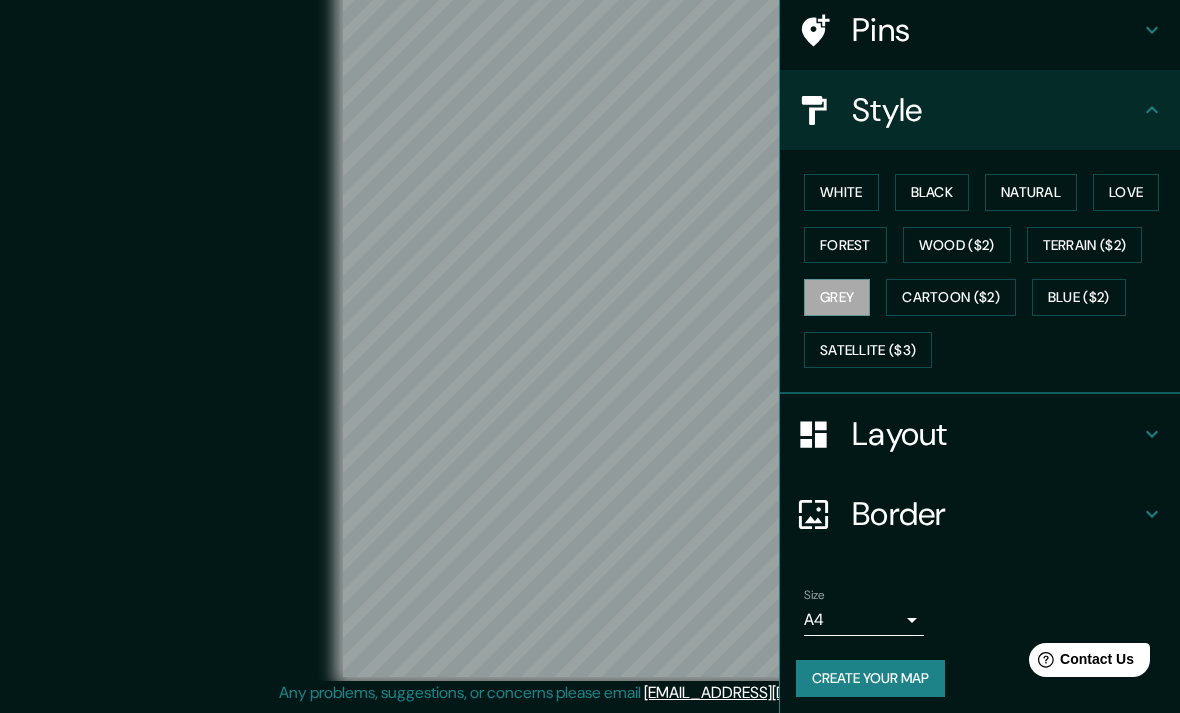 click on "Border" at bounding box center (996, 514) 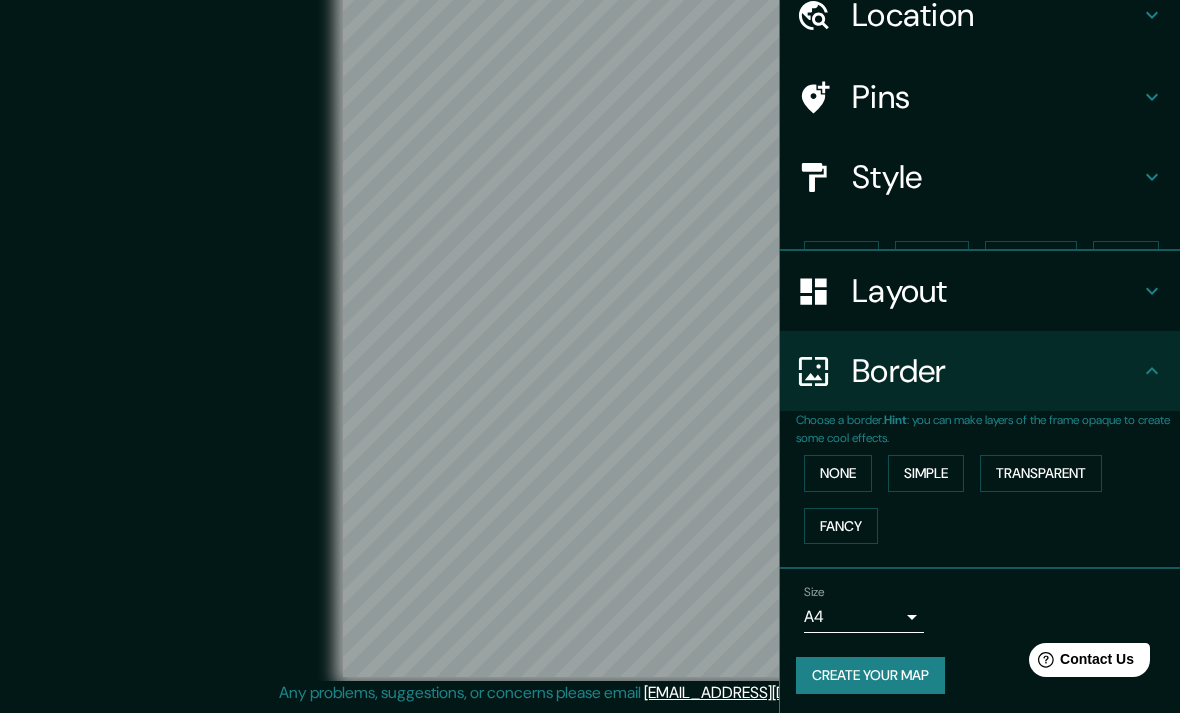scroll, scrollTop: 54, scrollLeft: 0, axis: vertical 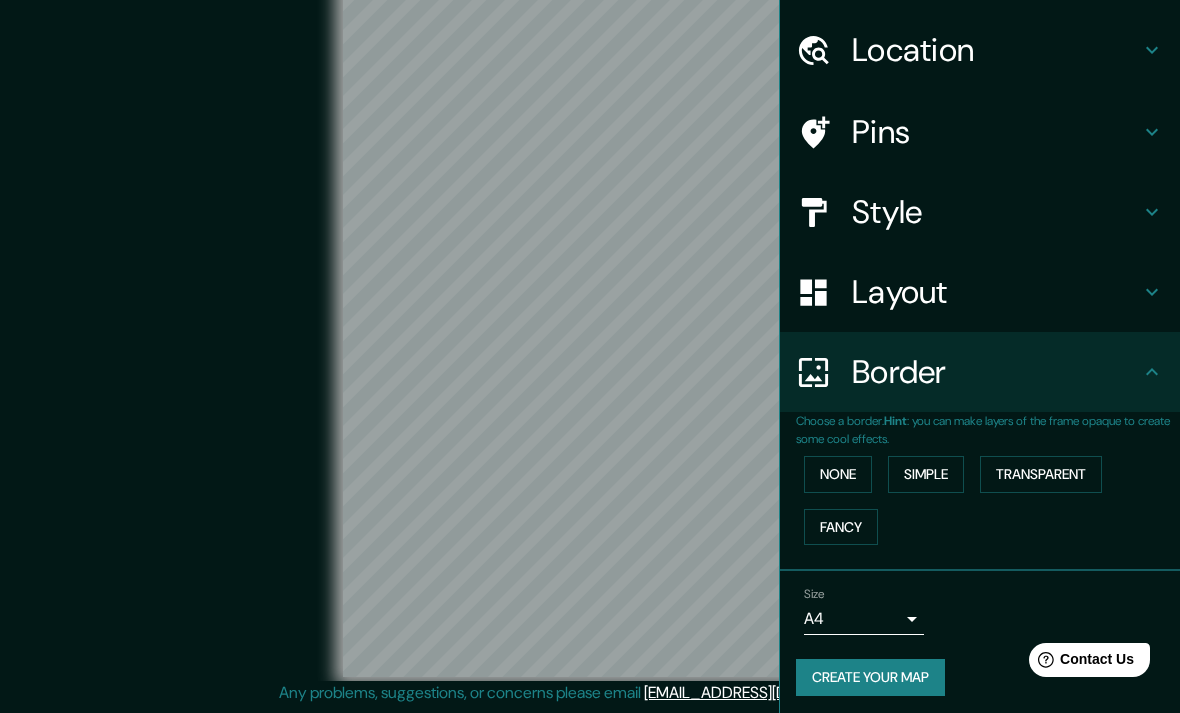 click on "Simple" at bounding box center (926, 474) 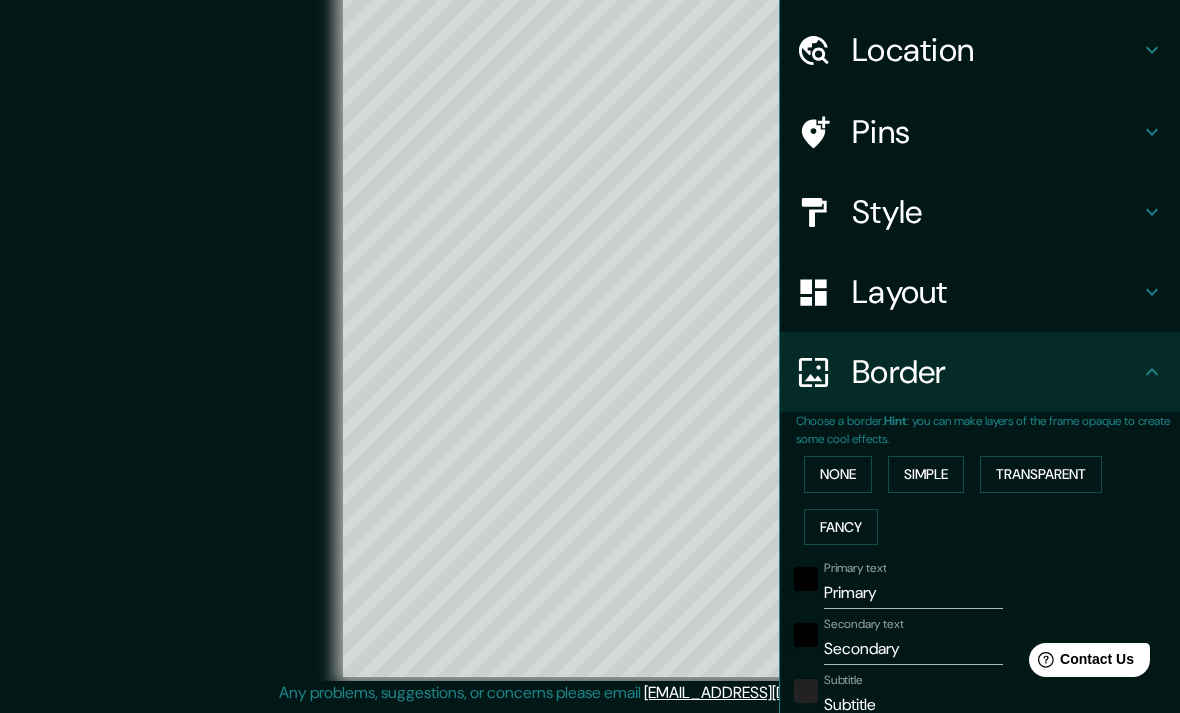 click on "None" at bounding box center [838, 474] 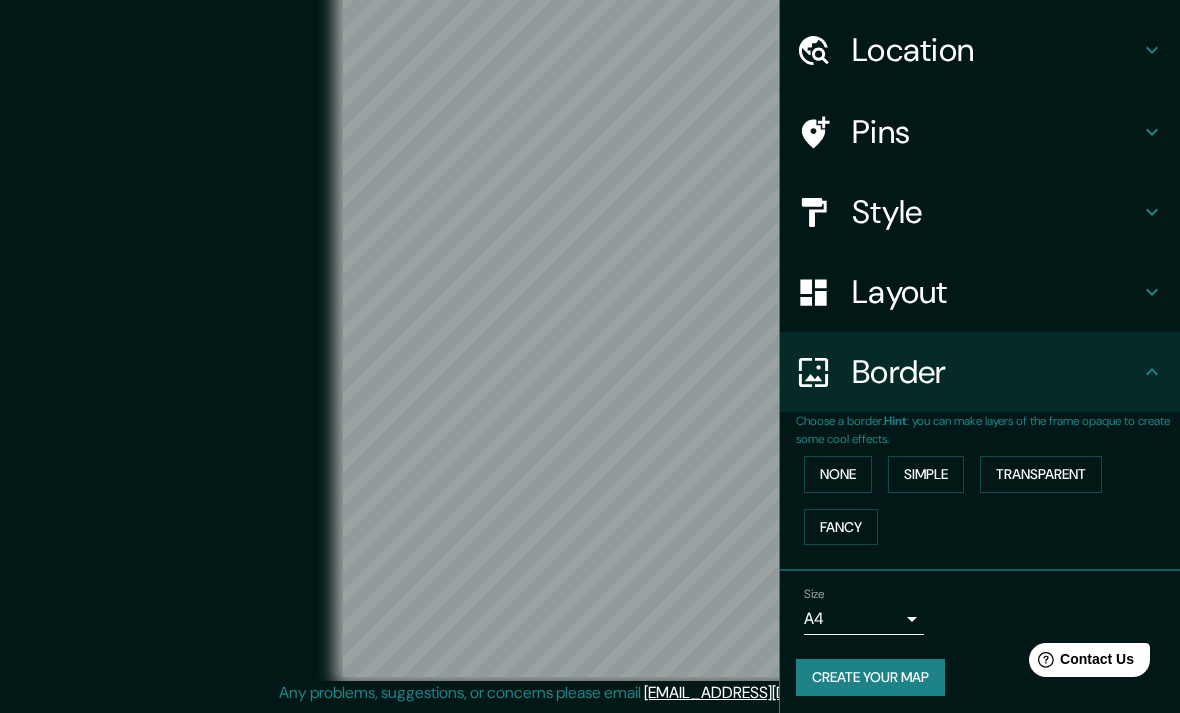 click on "Transparent" at bounding box center (1041, 474) 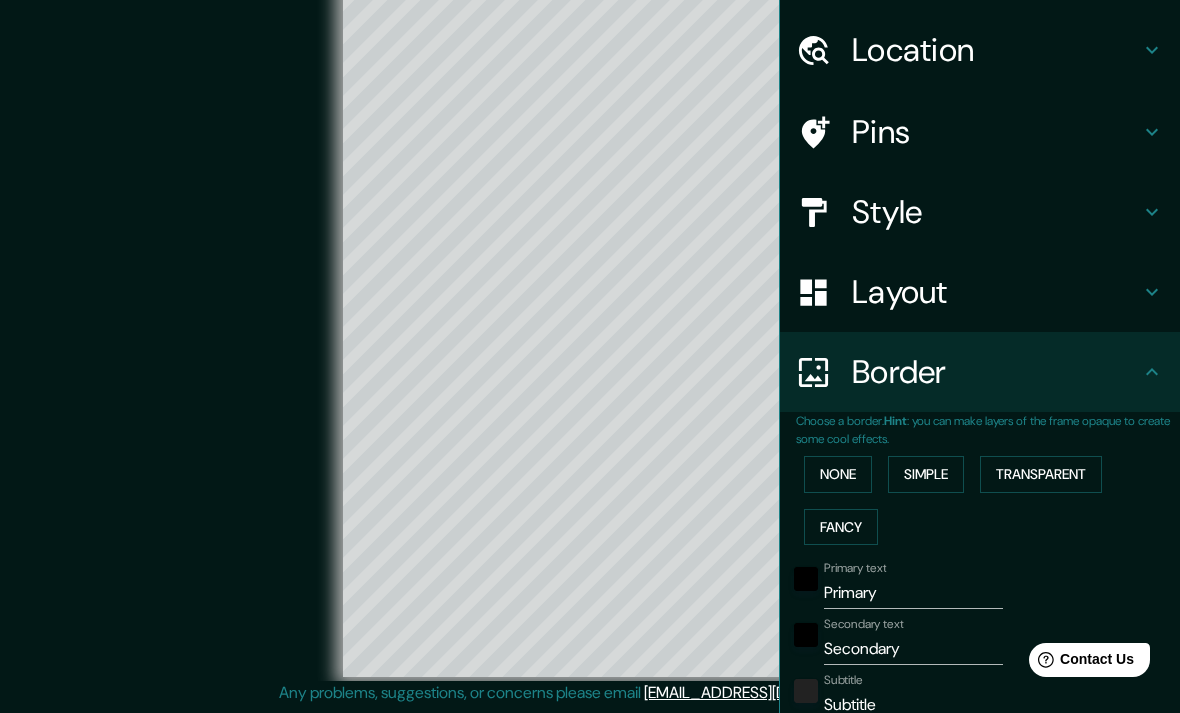click on "Fancy" at bounding box center [841, 527] 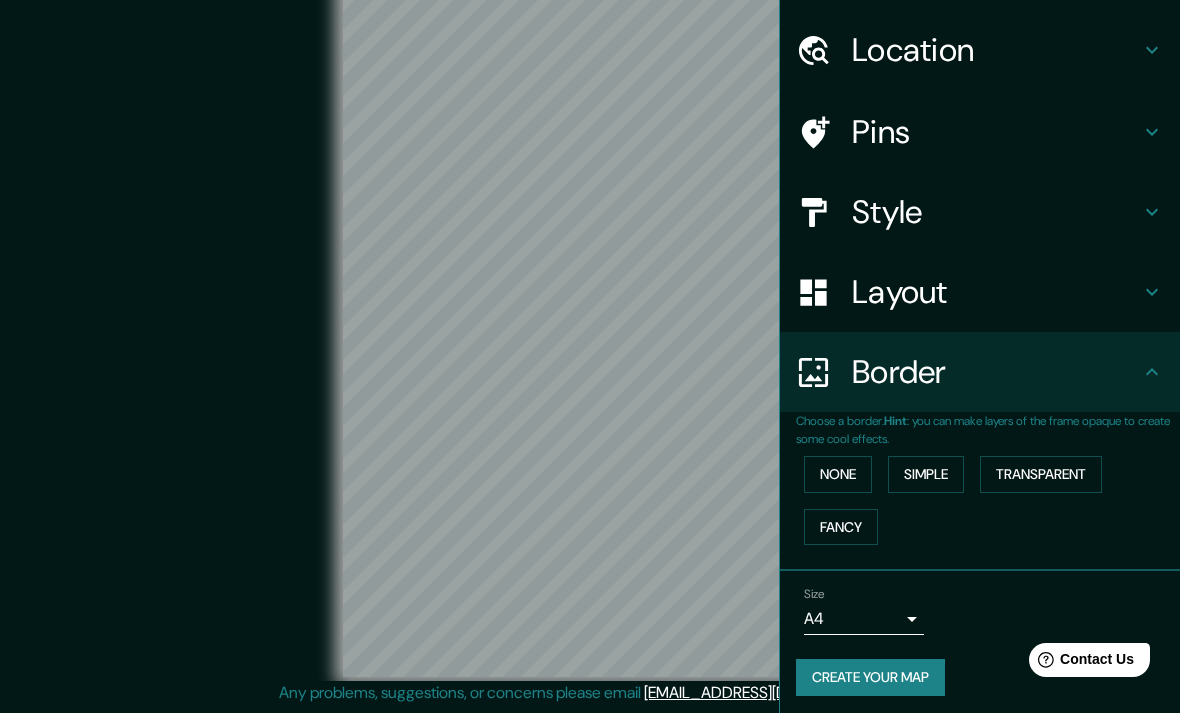 click 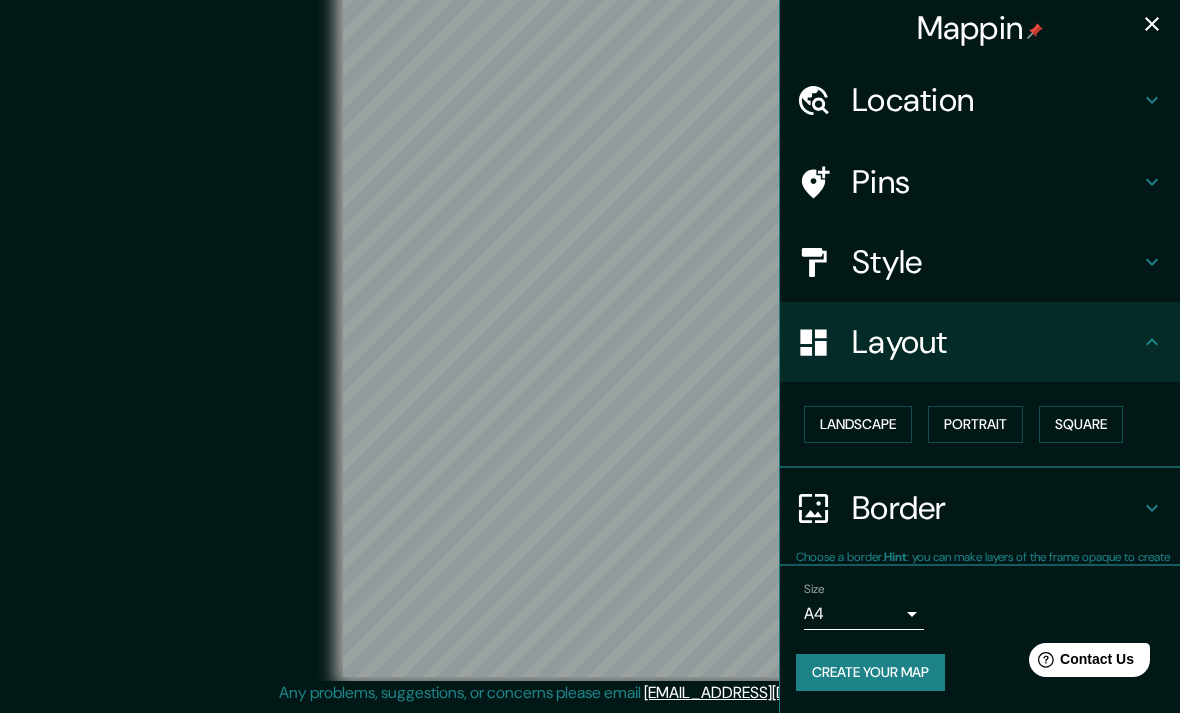scroll, scrollTop: 0, scrollLeft: 0, axis: both 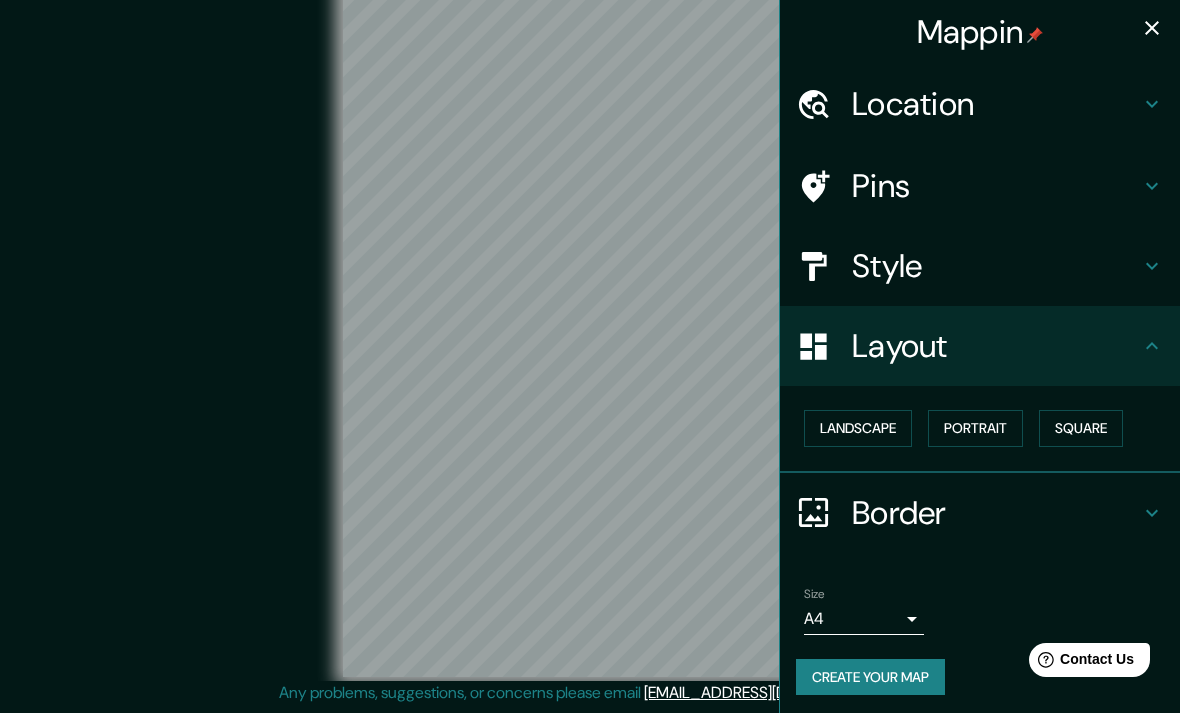click on "Landscape" at bounding box center (858, 428) 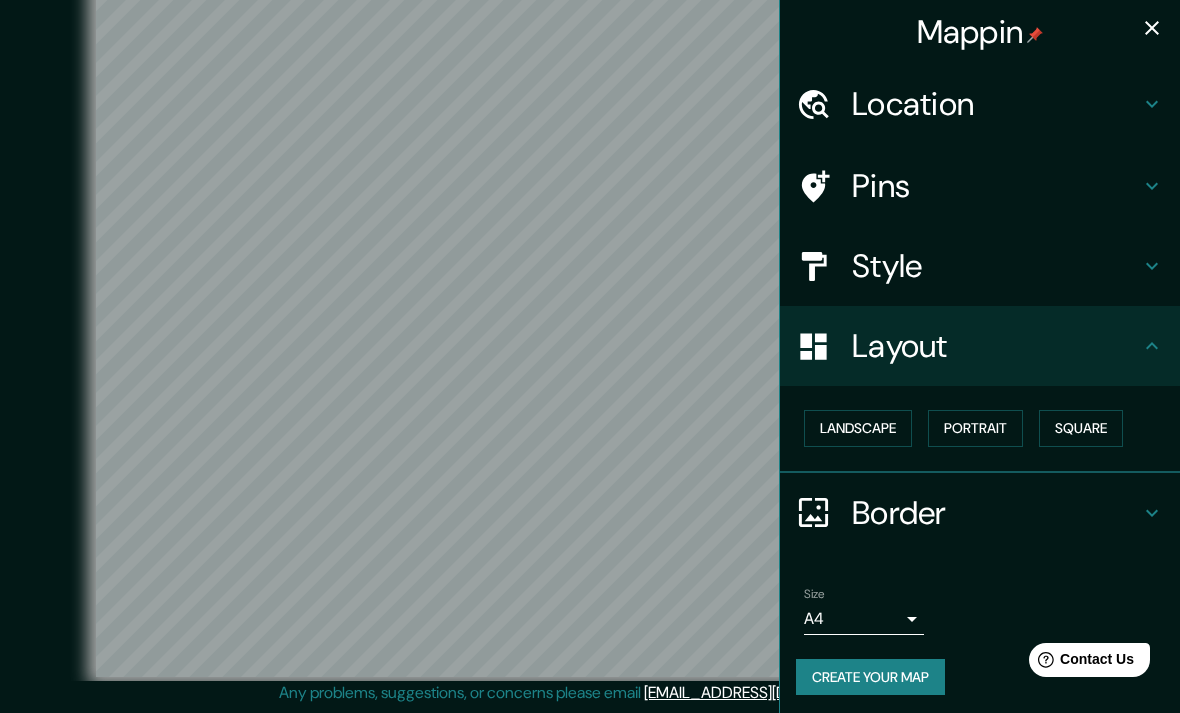 click on "Landscape" at bounding box center (858, 428) 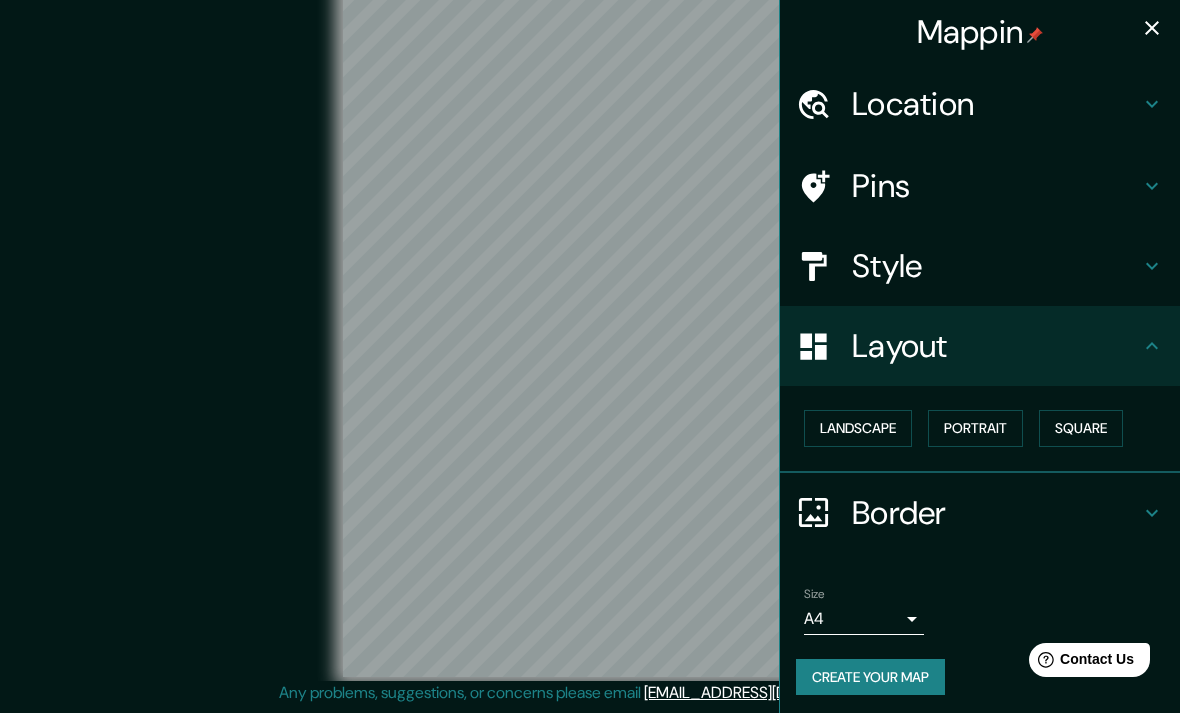 click on "Square" at bounding box center [1081, 428] 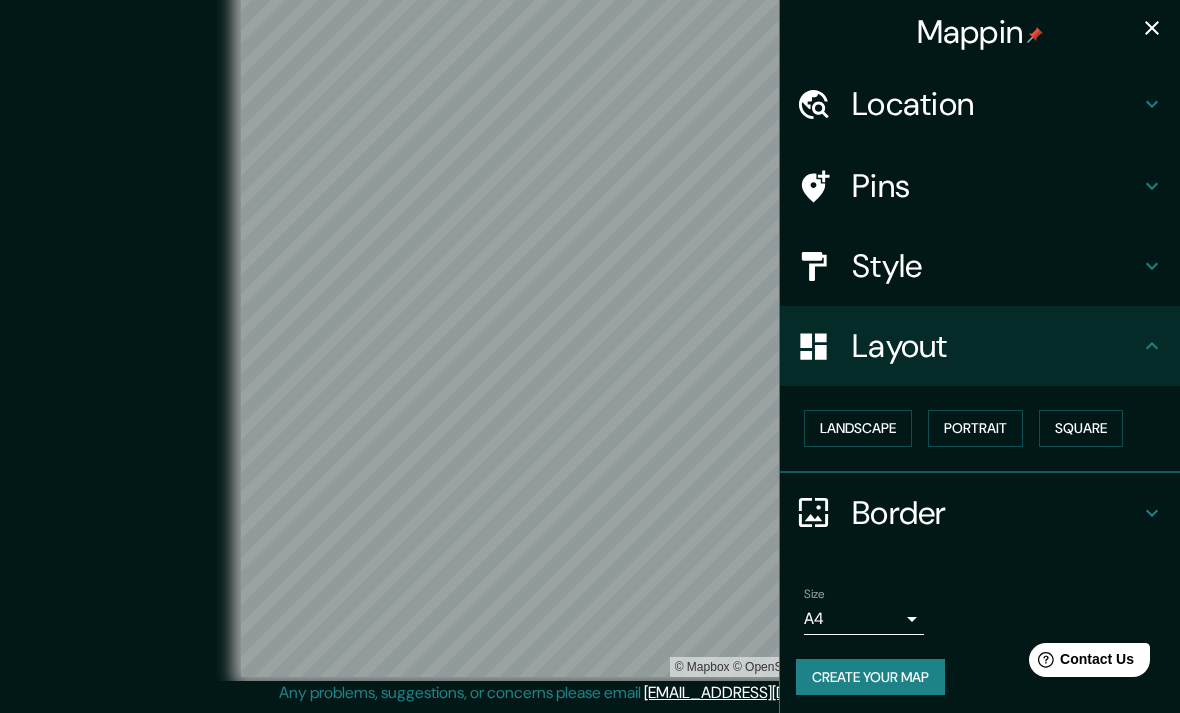 click on "Landscape" at bounding box center (858, 428) 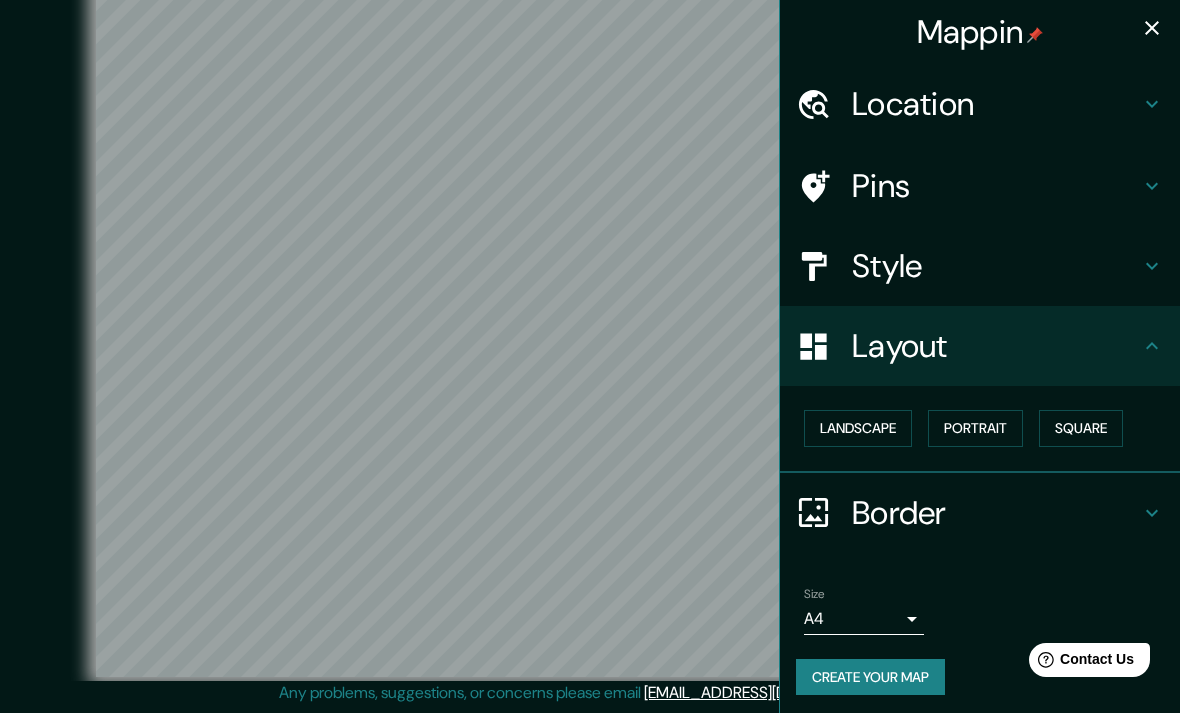 click on "Pins" at bounding box center (996, 186) 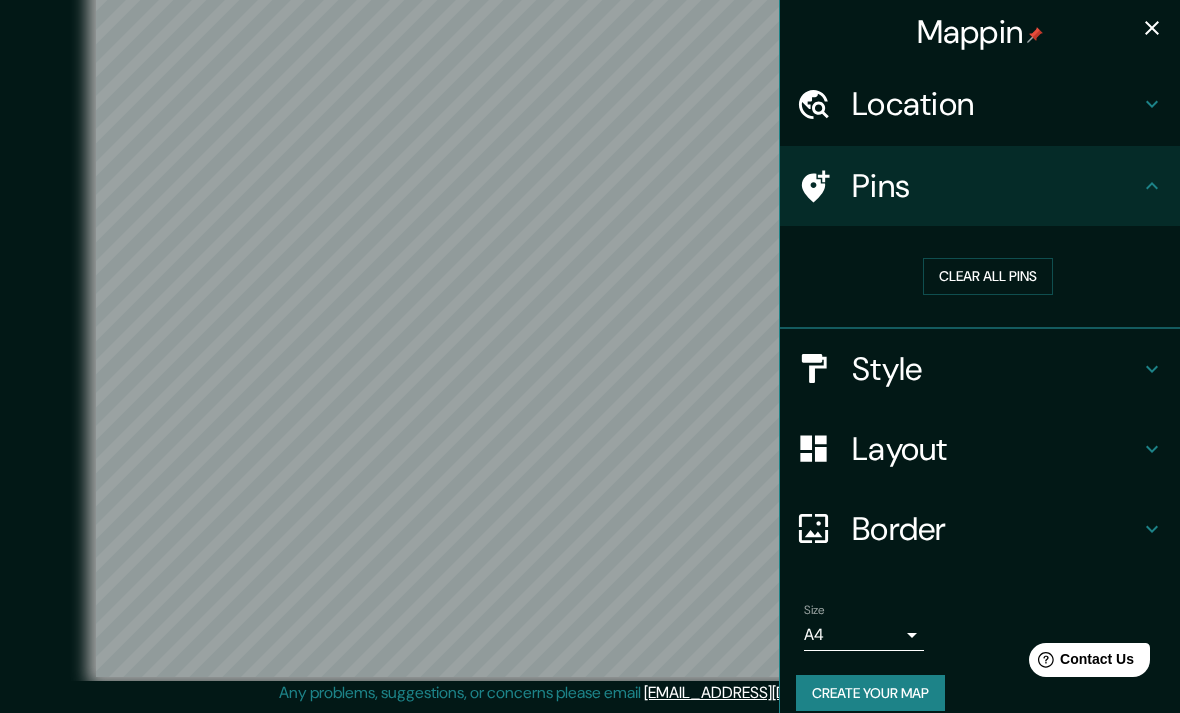 click on "Clear all pins" at bounding box center [988, 276] 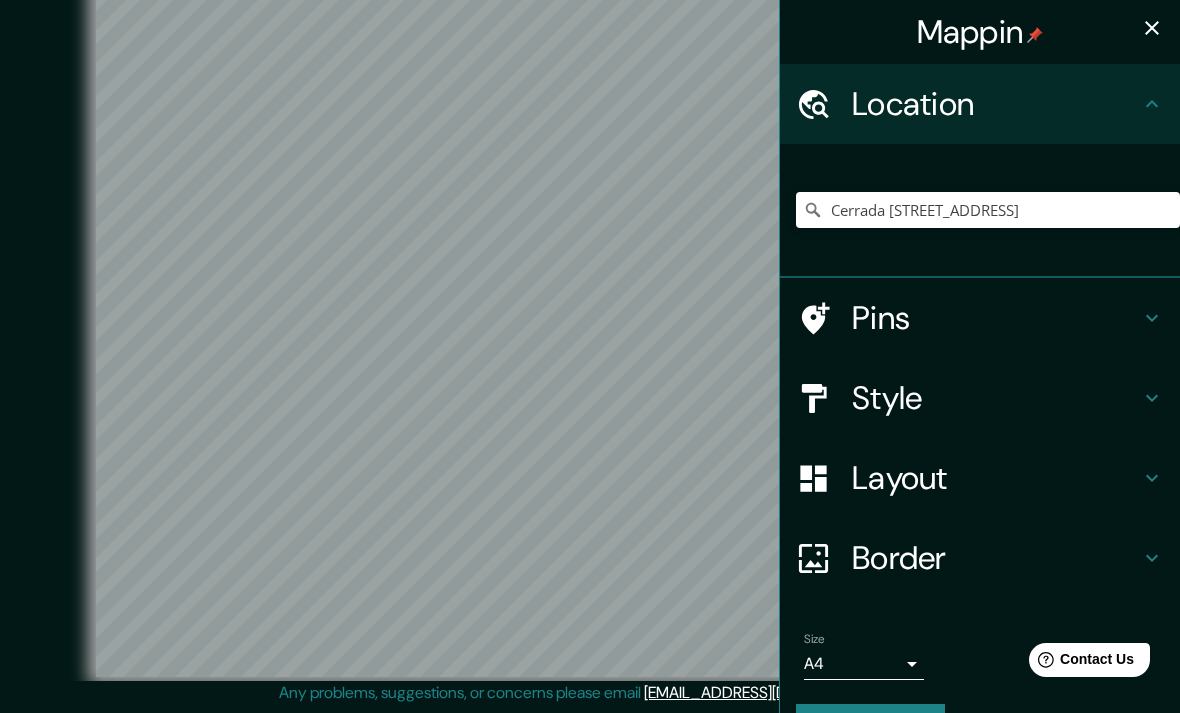 click 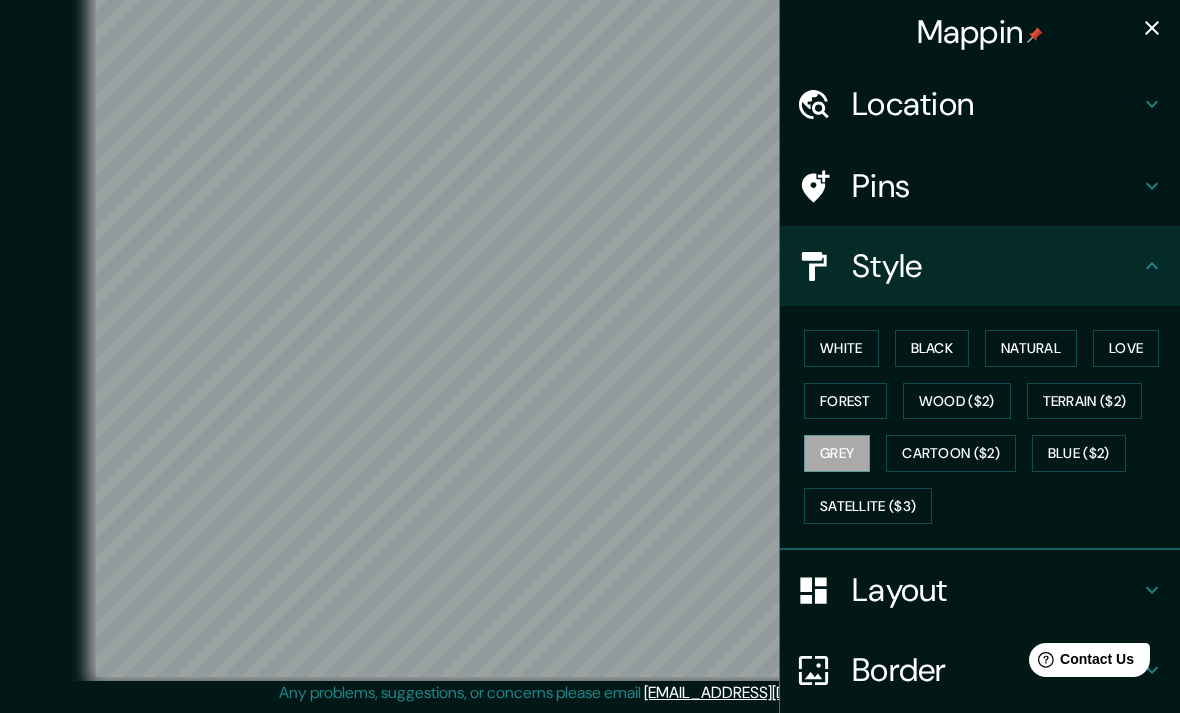 click on "Cartoon ($2)" at bounding box center (951, 453) 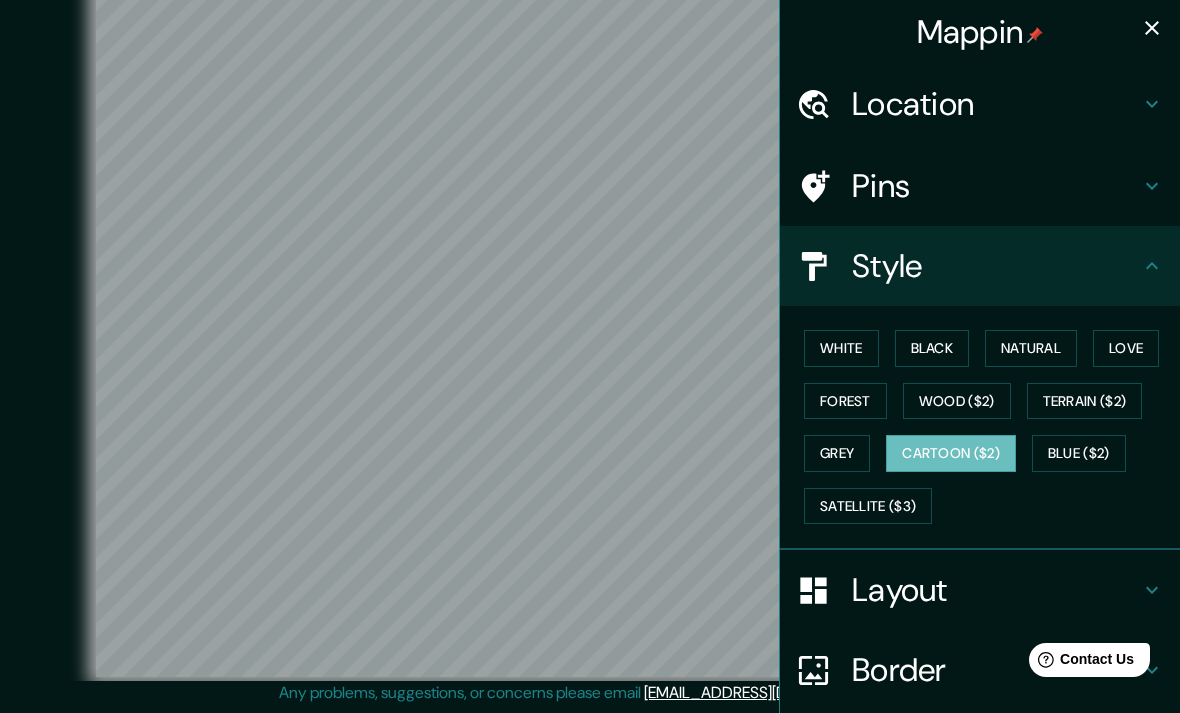 click on "White" at bounding box center (841, 348) 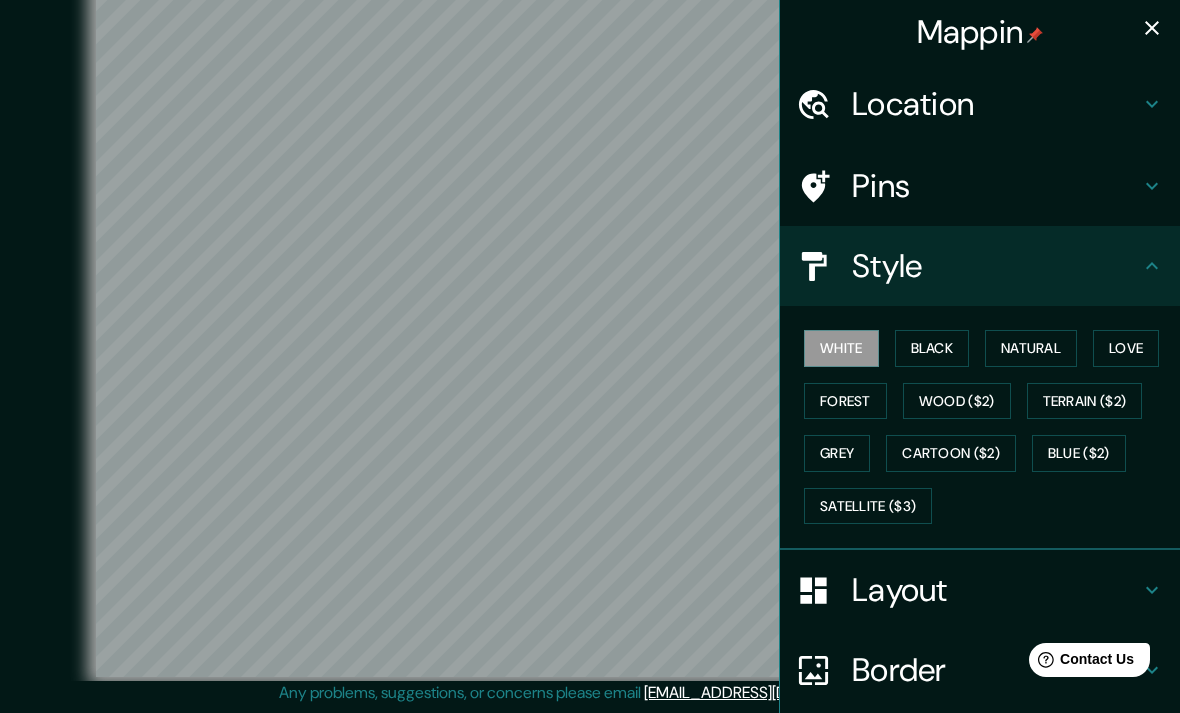 click on "Black" at bounding box center [932, 348] 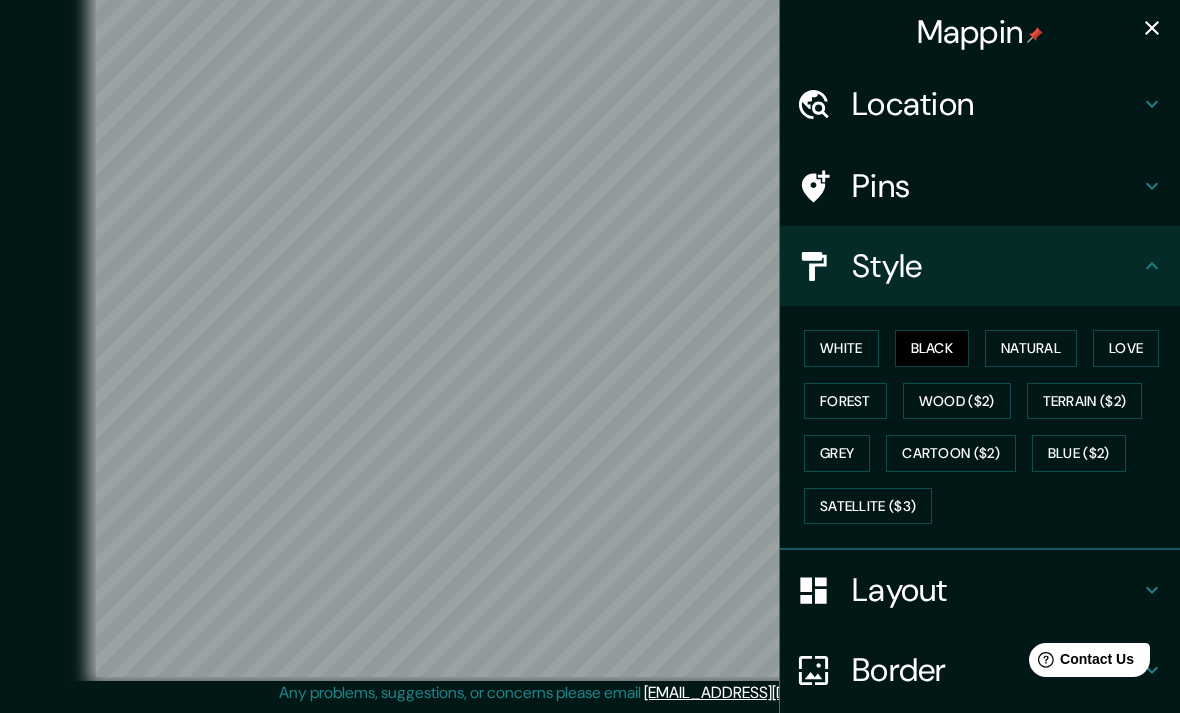 click on "Natural" at bounding box center [1031, 348] 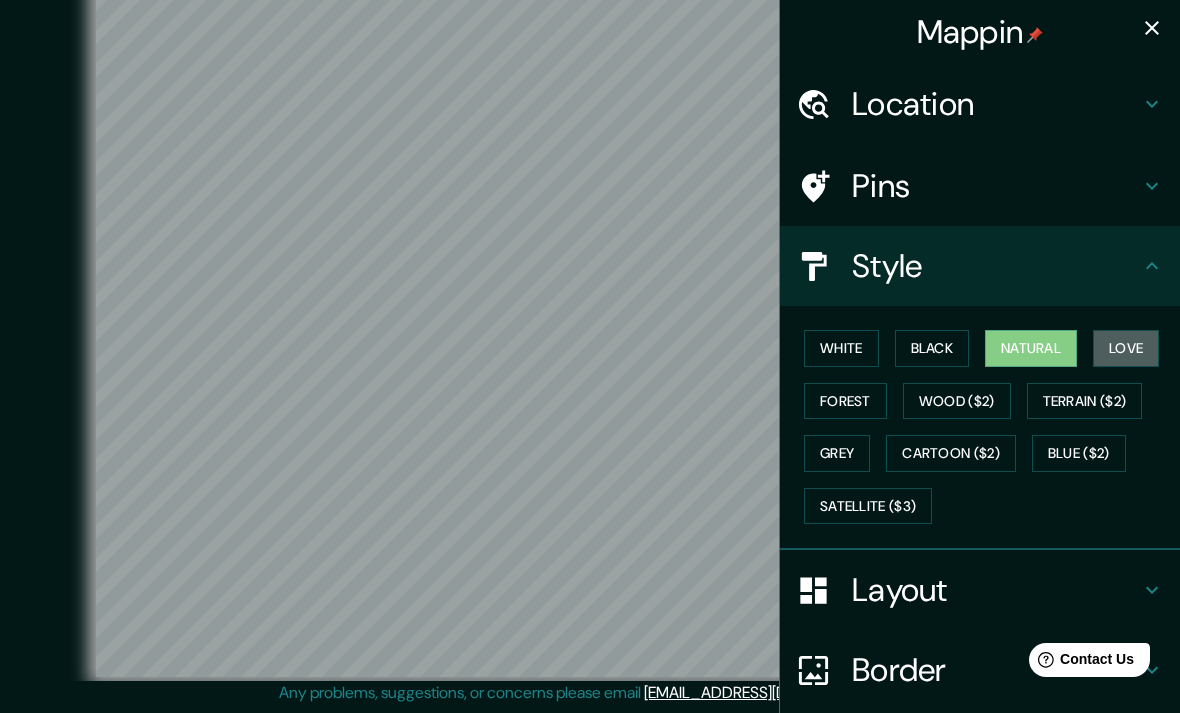 click on "Love" at bounding box center (1126, 348) 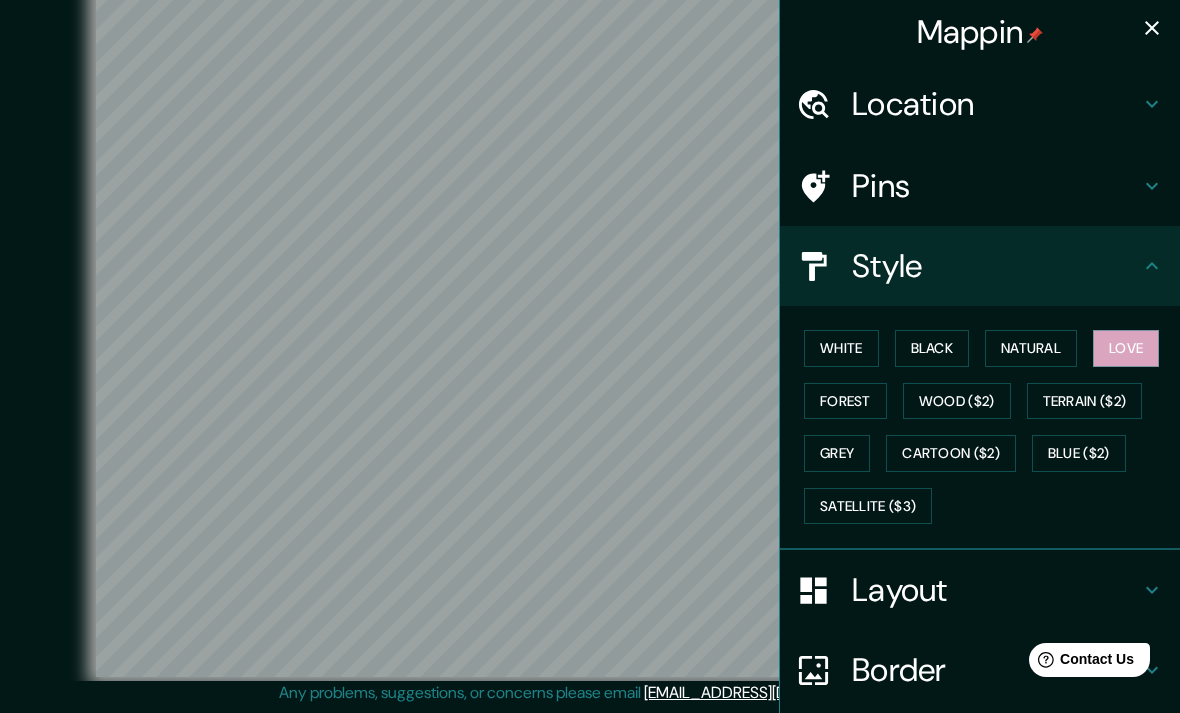 click on "Location" at bounding box center [996, 104] 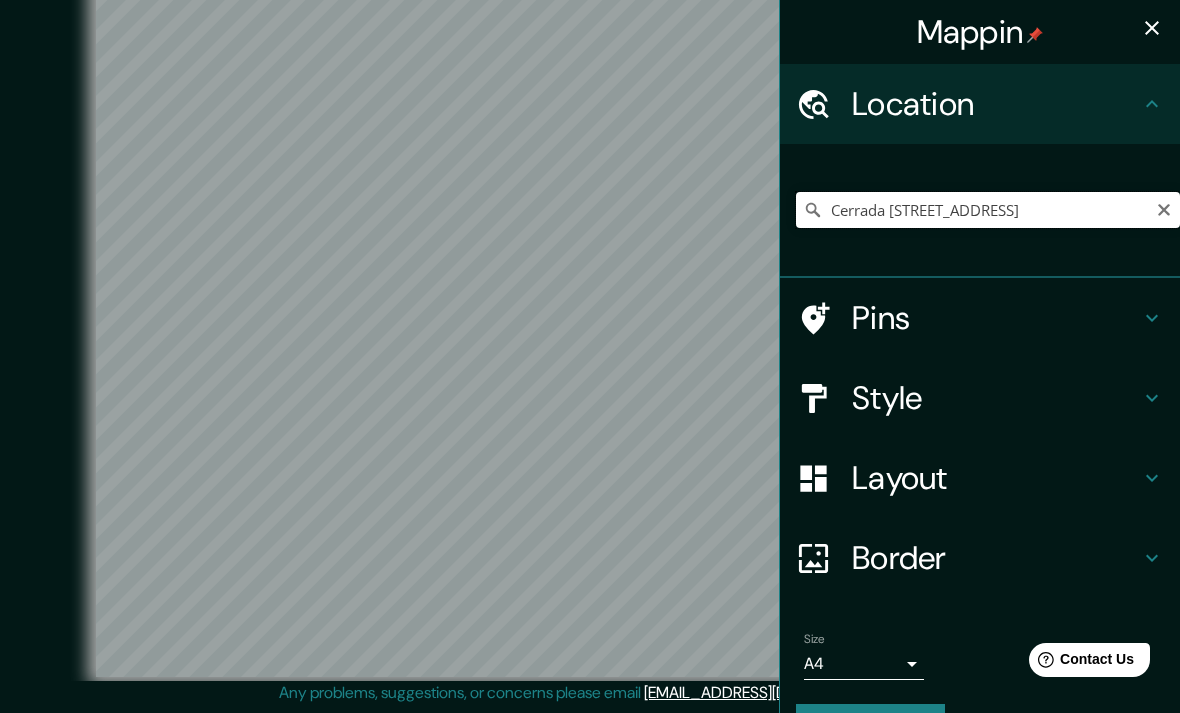 click on "Cerrada [STREET_ADDRESS]" at bounding box center [988, 210] 